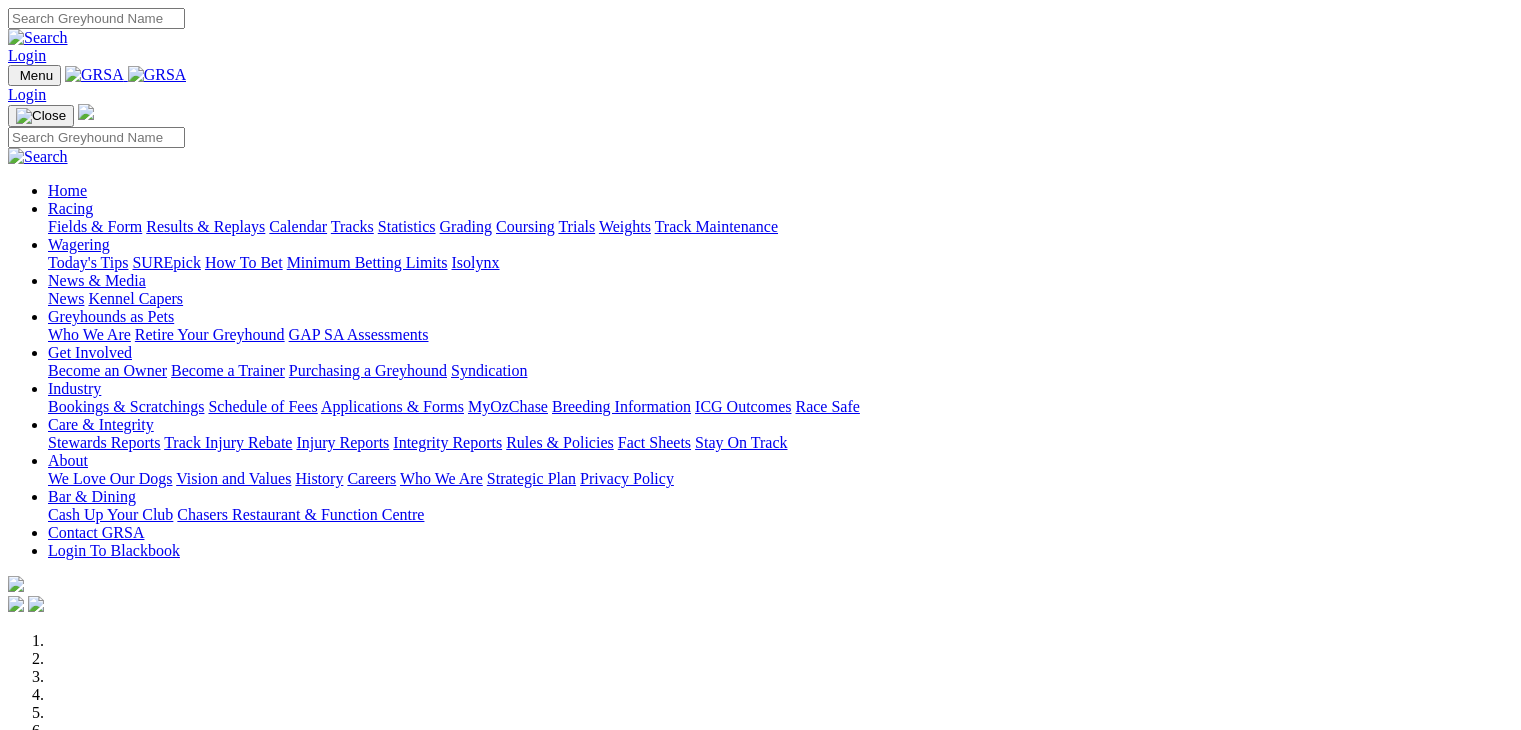 scroll, scrollTop: 0, scrollLeft: 0, axis: both 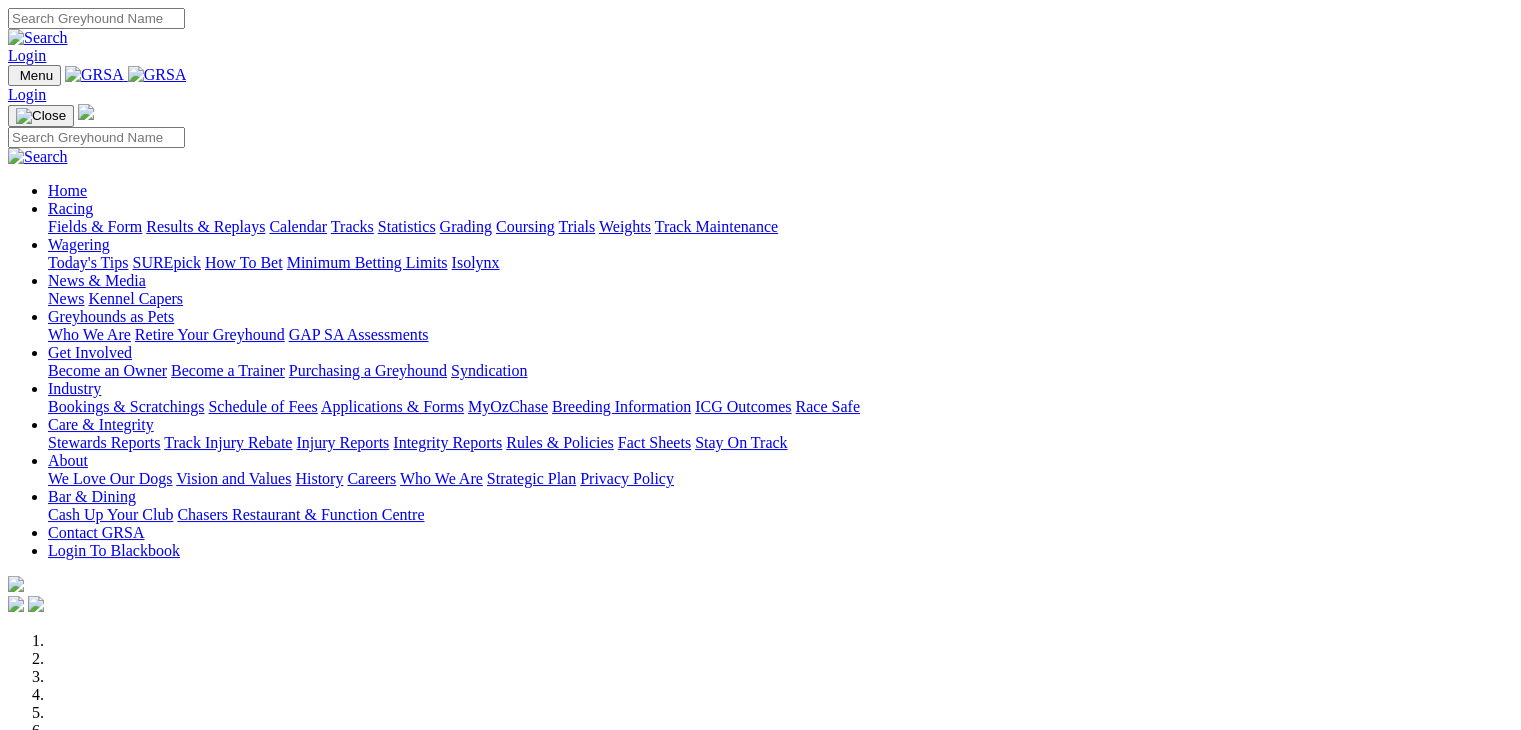 click on "Today's Tips" at bounding box center (88, 262) 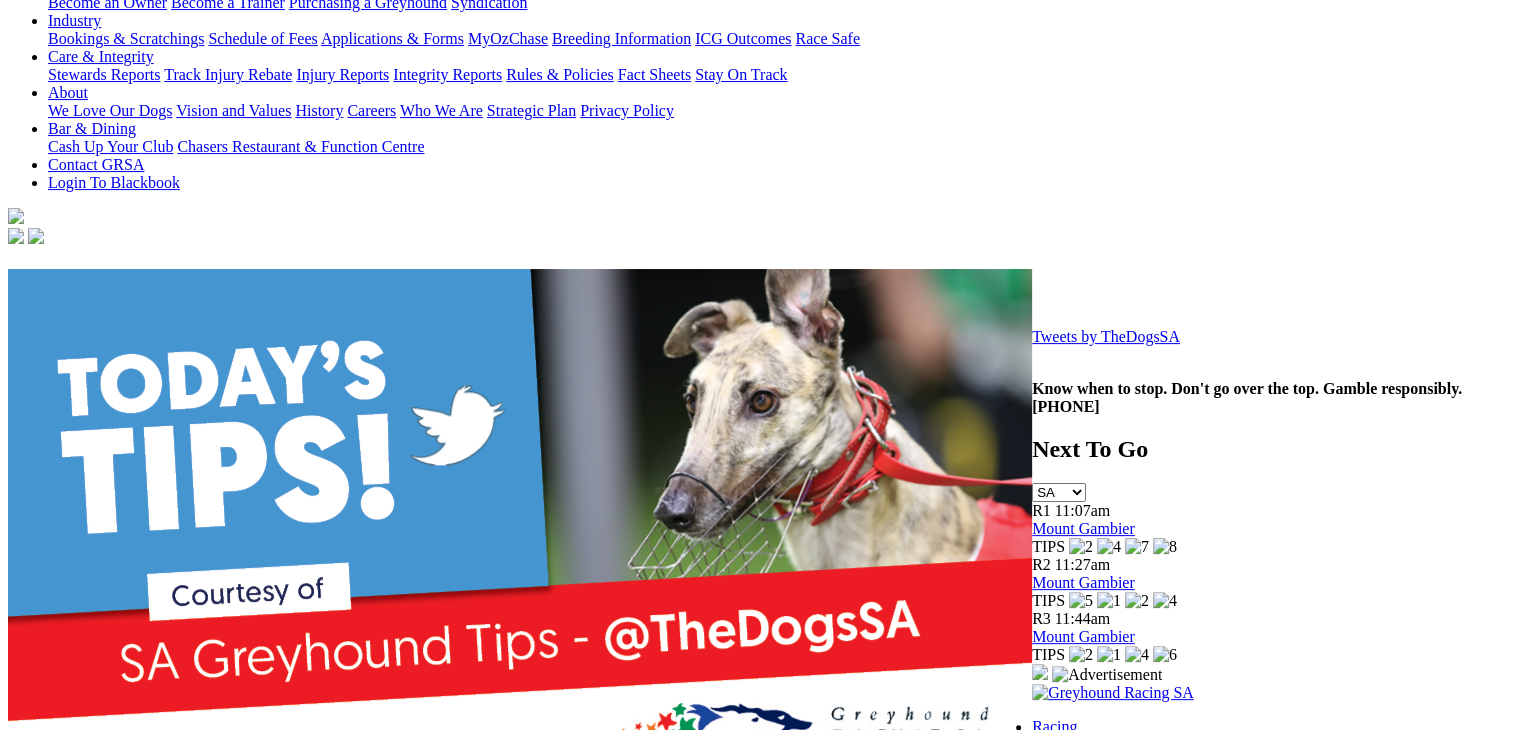 scroll, scrollTop: 500, scrollLeft: 0, axis: vertical 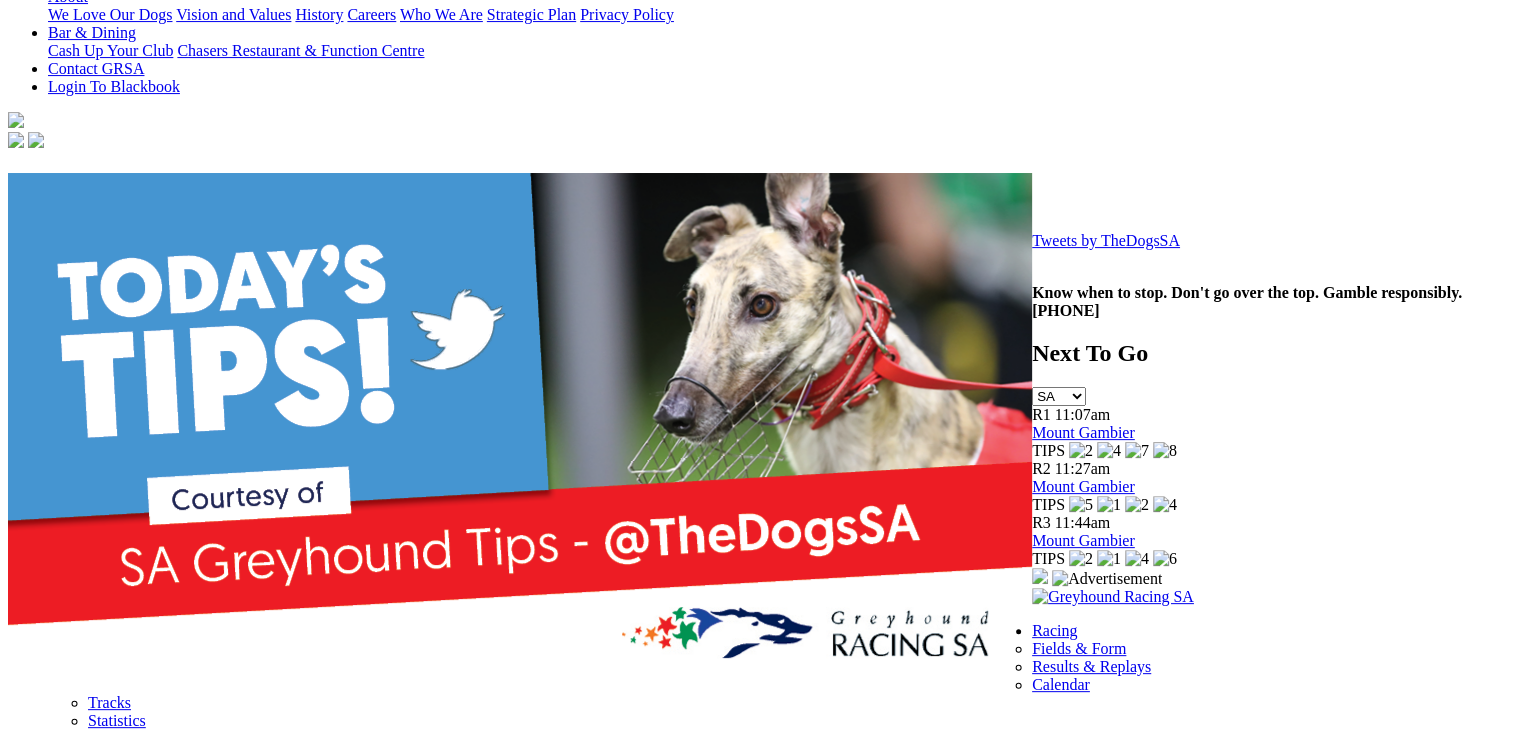 click on "Tweets by TheDogs[STATE]" at bounding box center (1106, 240) 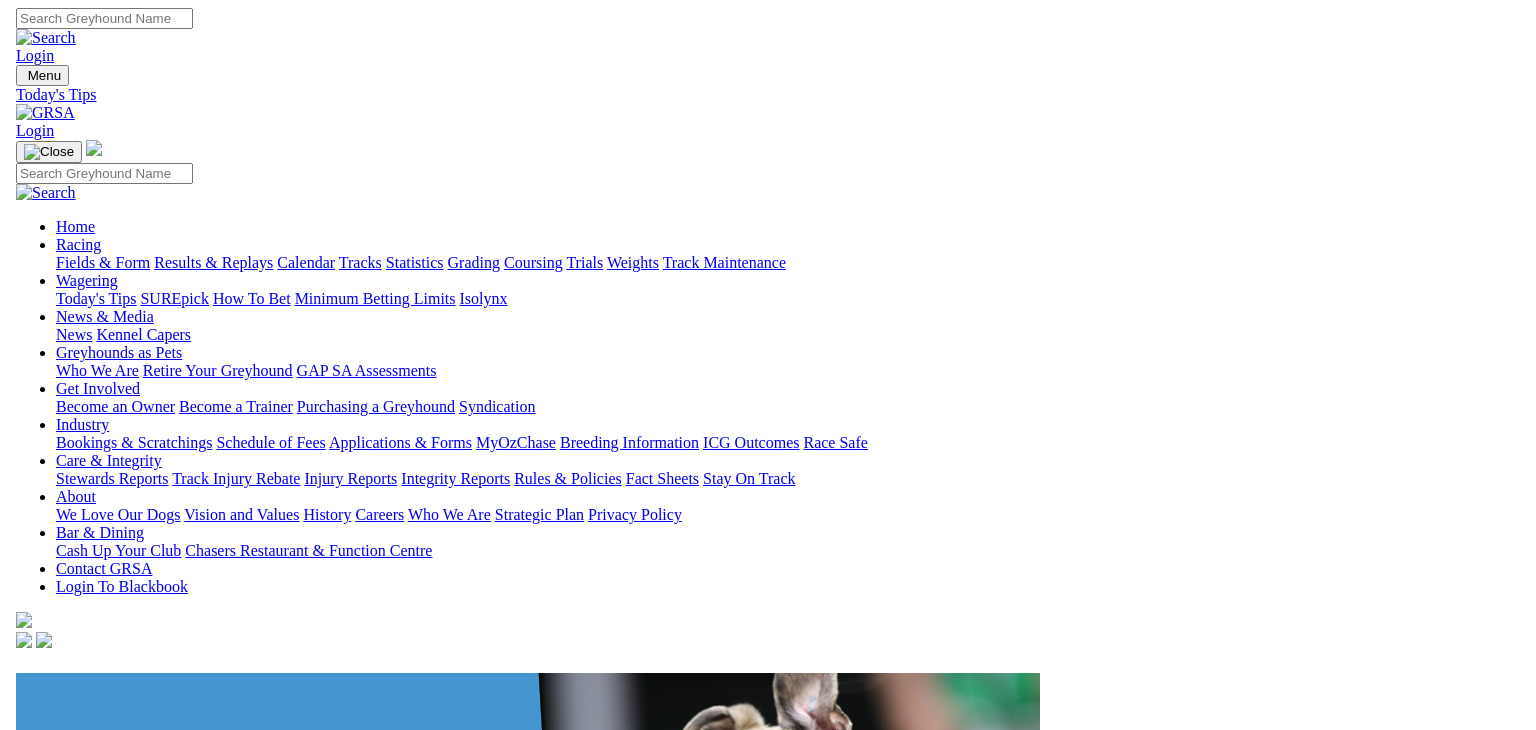 scroll, scrollTop: 0, scrollLeft: 0, axis: both 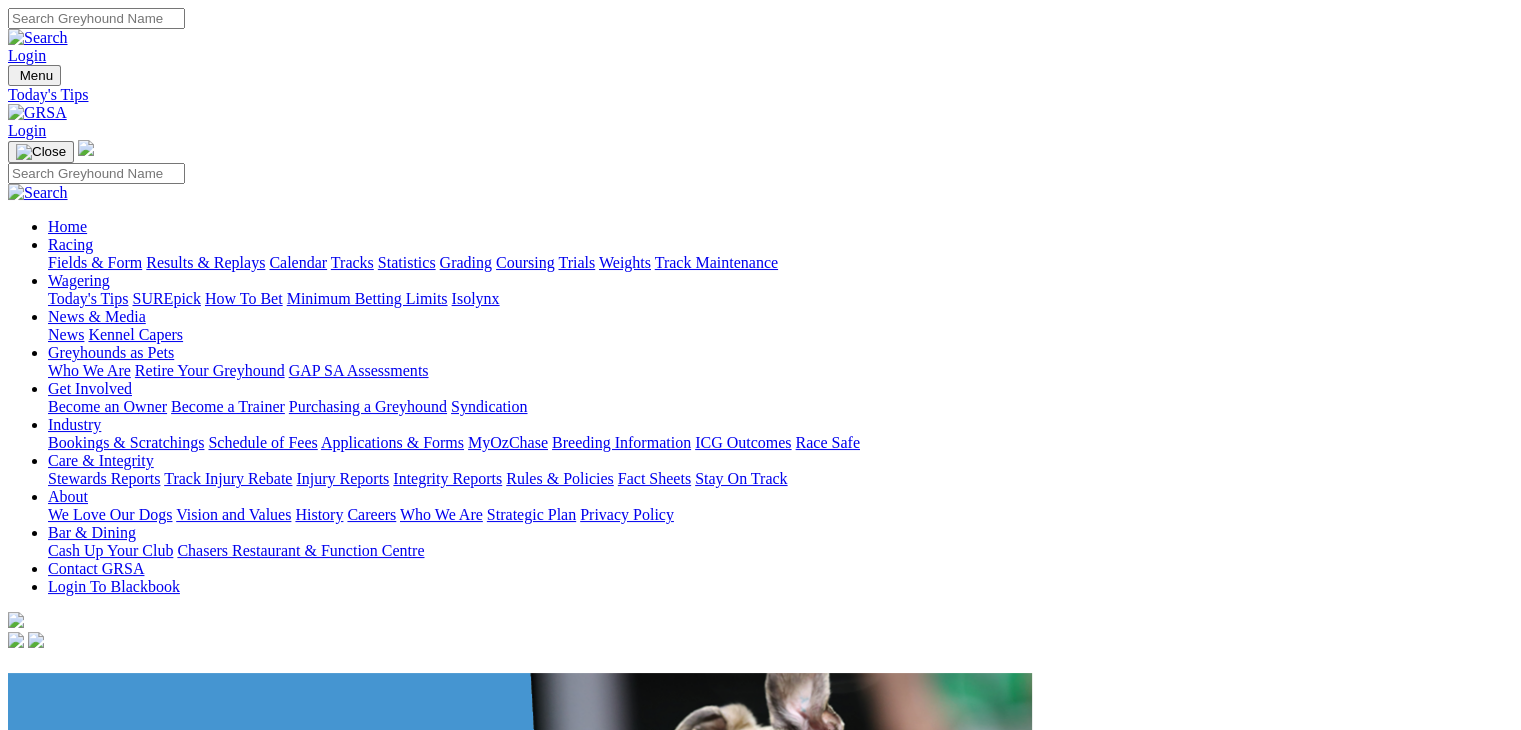 click on "Login" at bounding box center (27, 55) 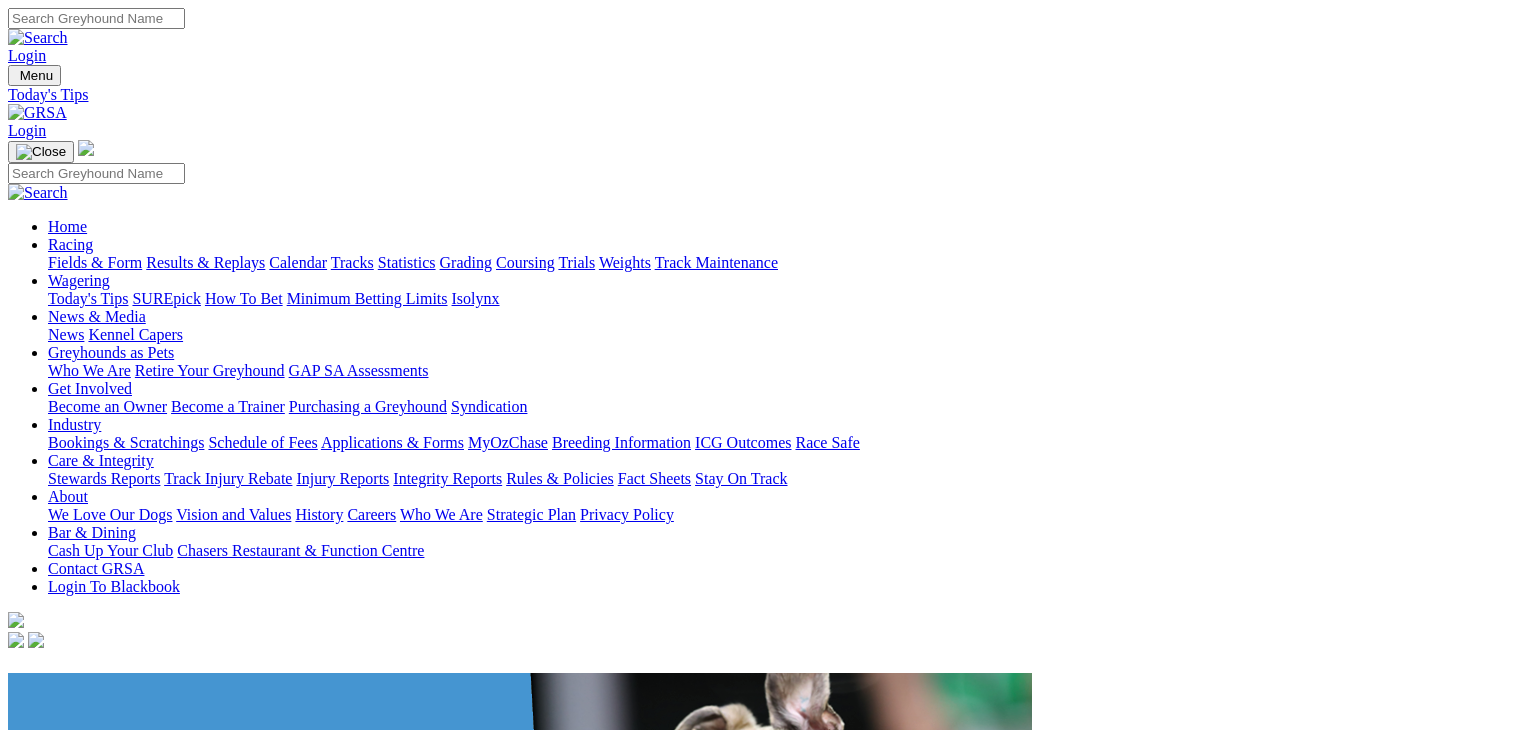 click on "Email" at bounding box center [138, 3004] 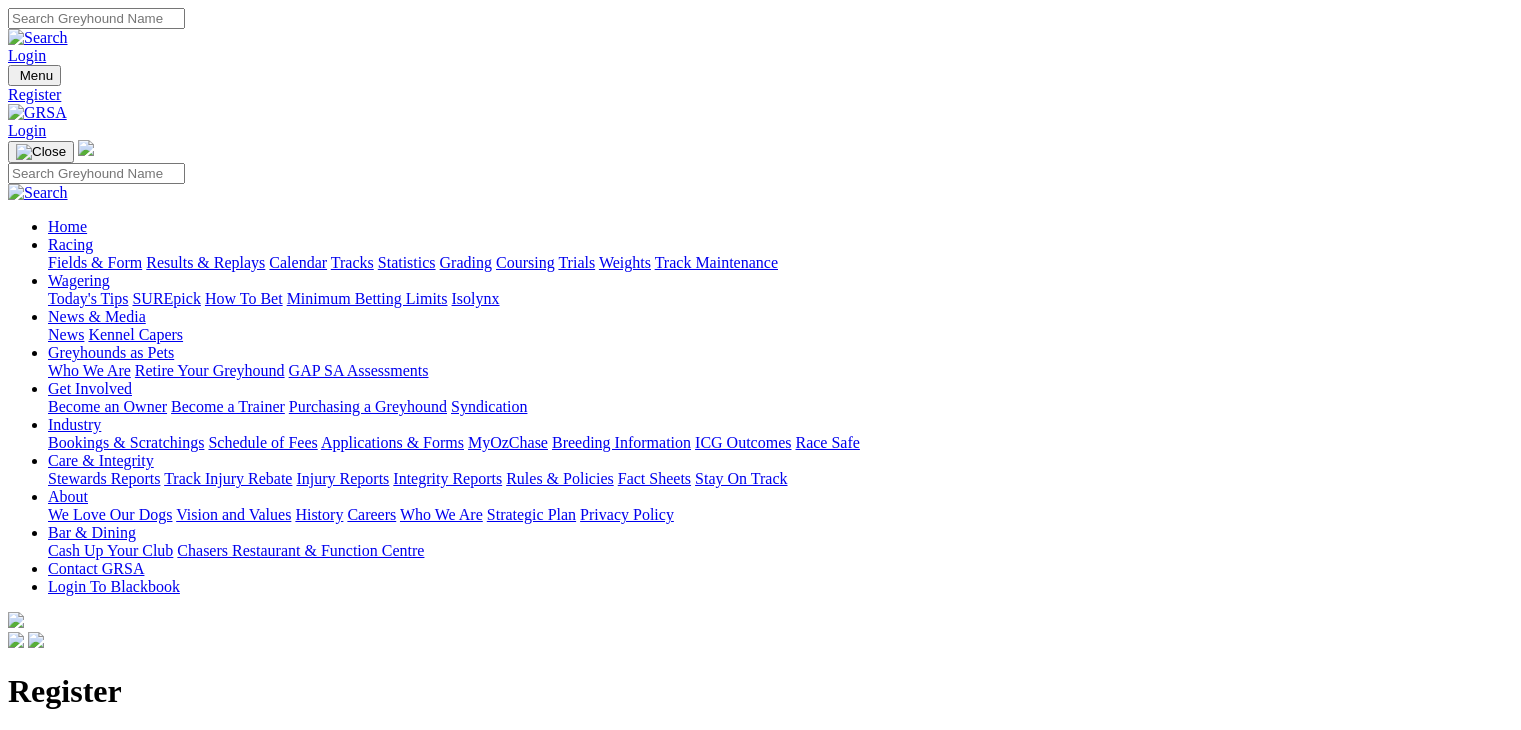 scroll, scrollTop: 0, scrollLeft: 0, axis: both 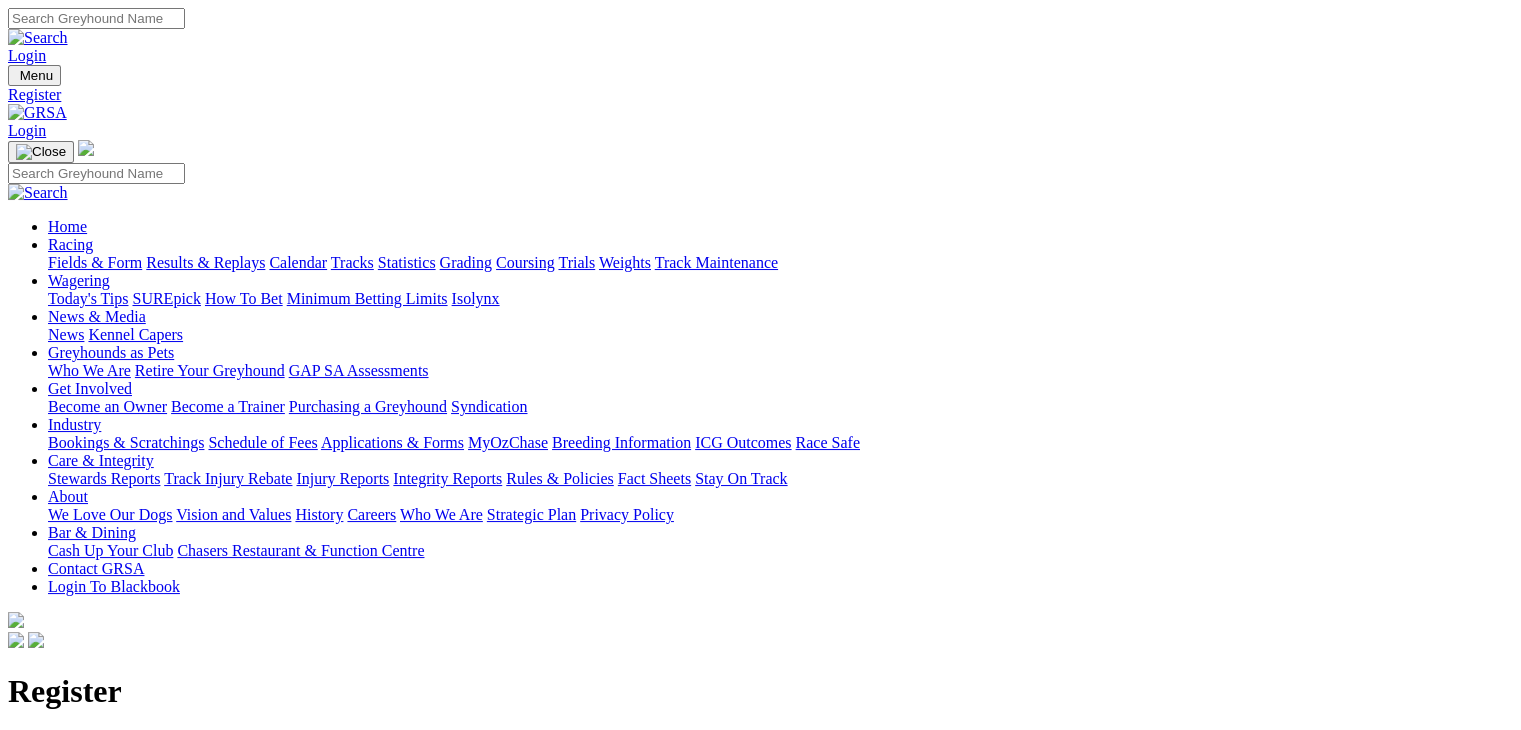 click on "Login" at bounding box center (27, 55) 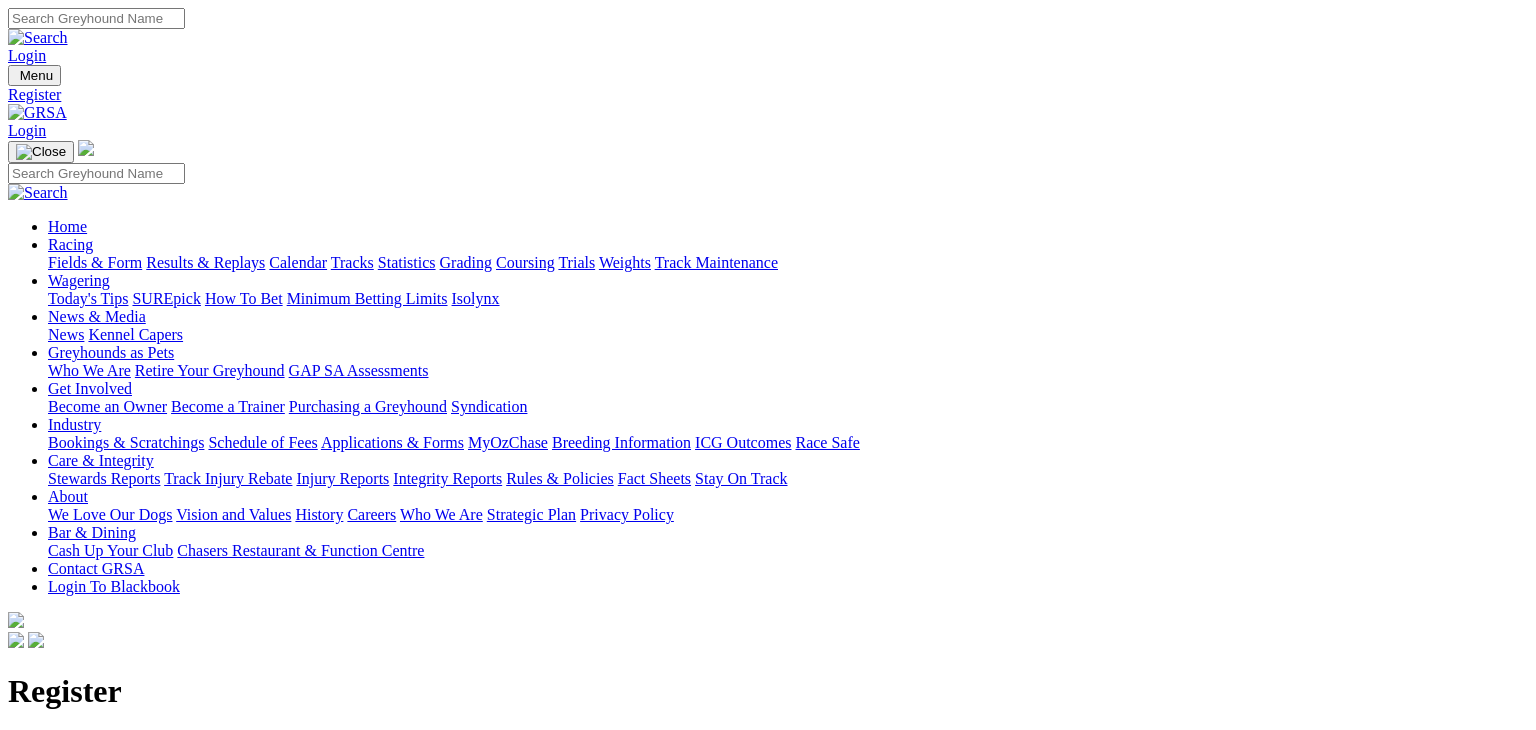 click on "Email" at bounding box center [138, 3378] 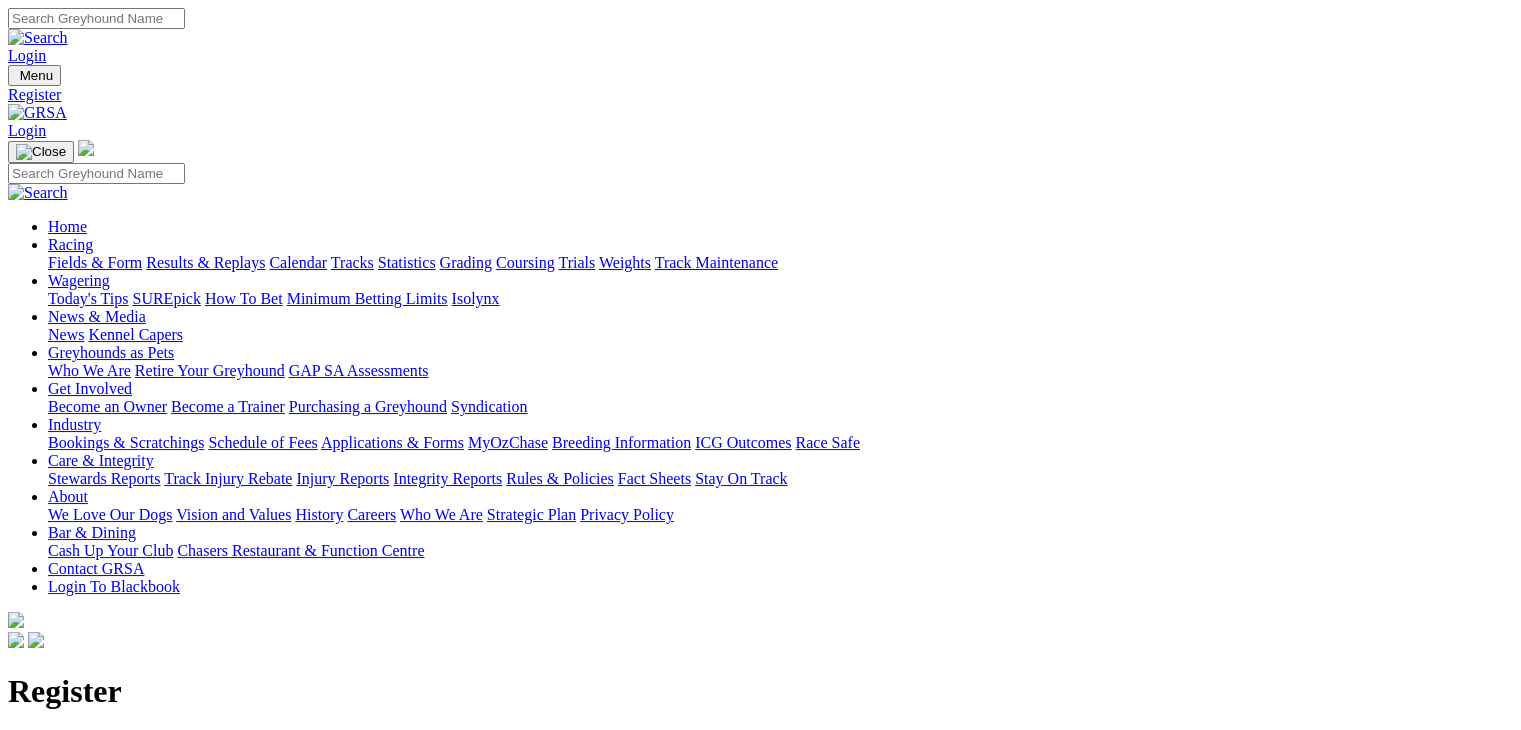 click on "Login" at bounding box center [27, 55] 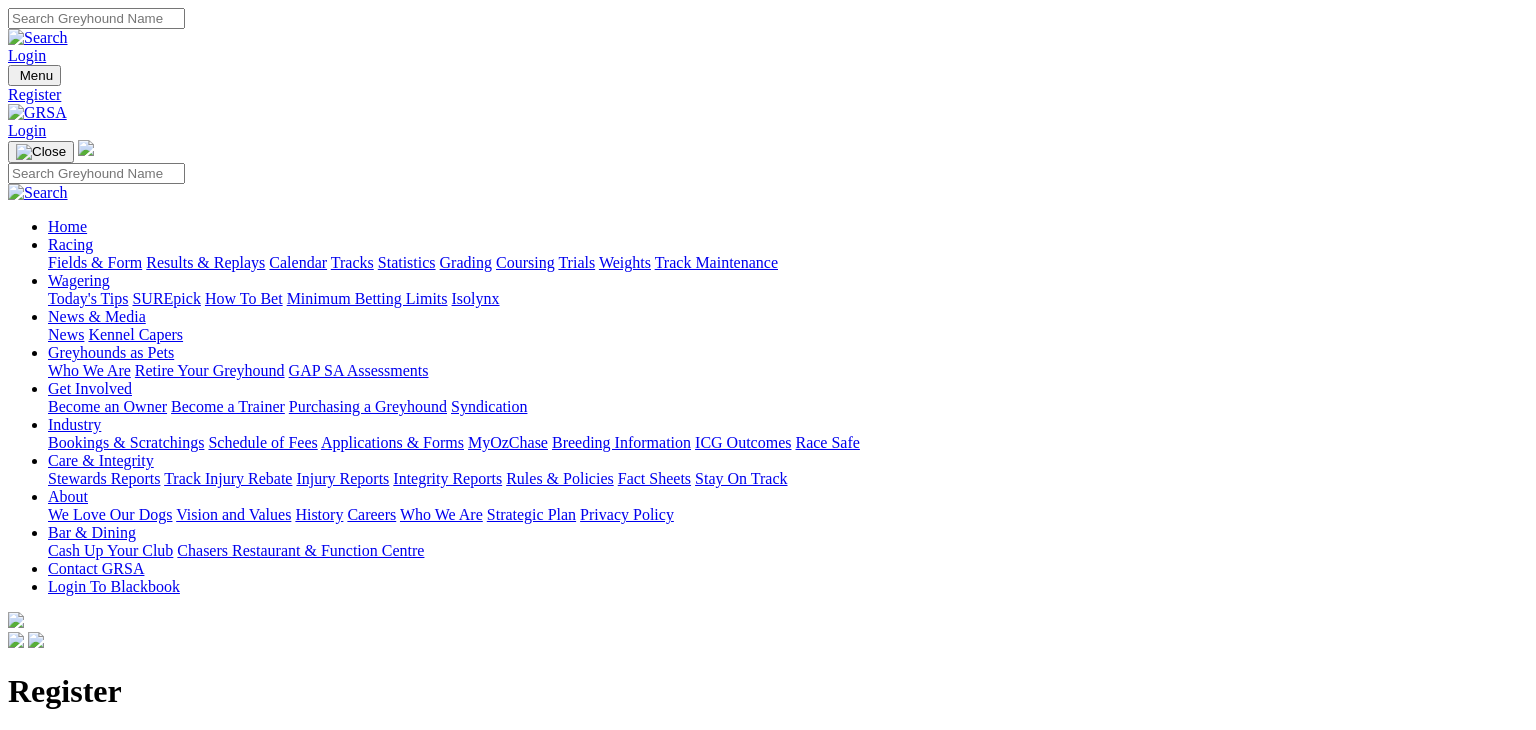click at bounding box center [16, 3229] 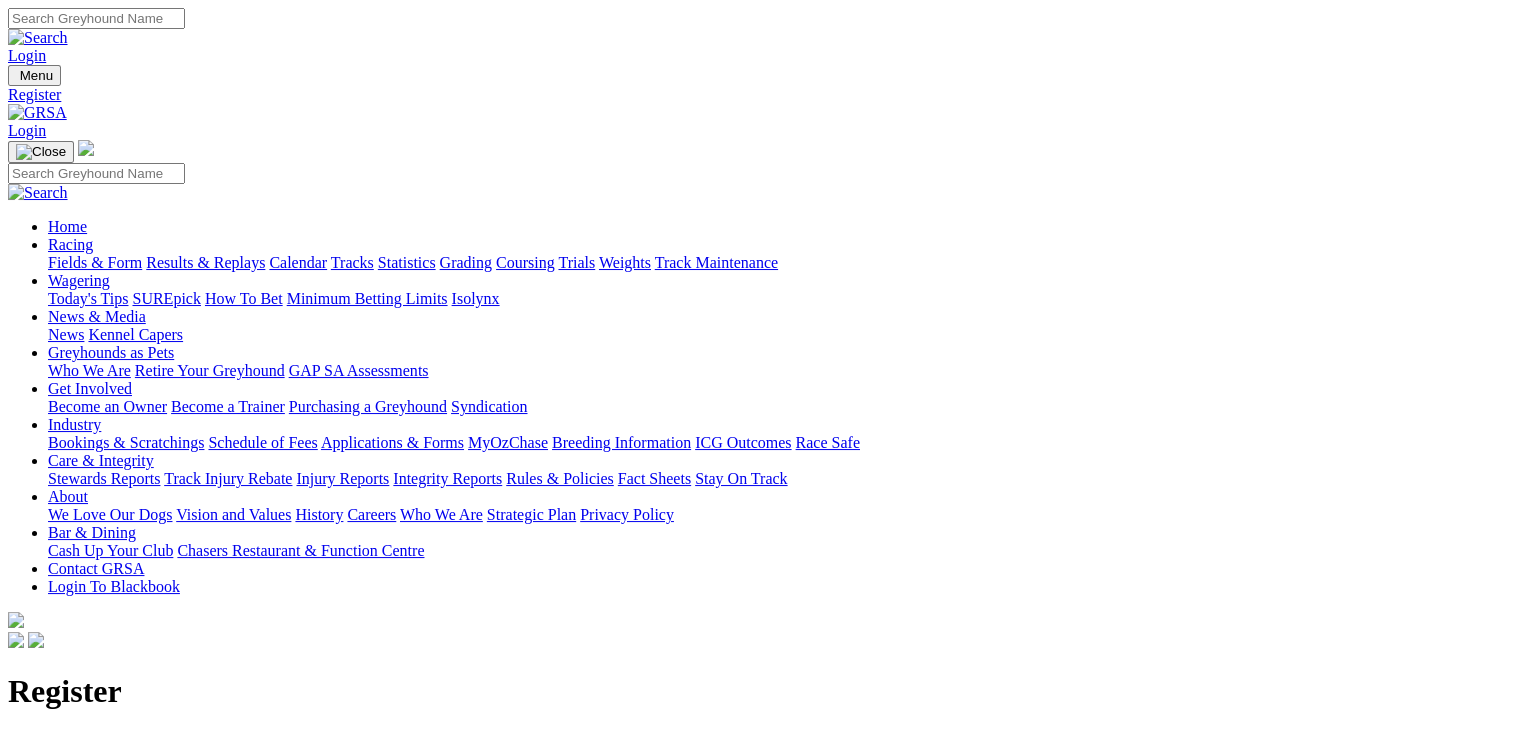 click on "Racing" at bounding box center [70, 244] 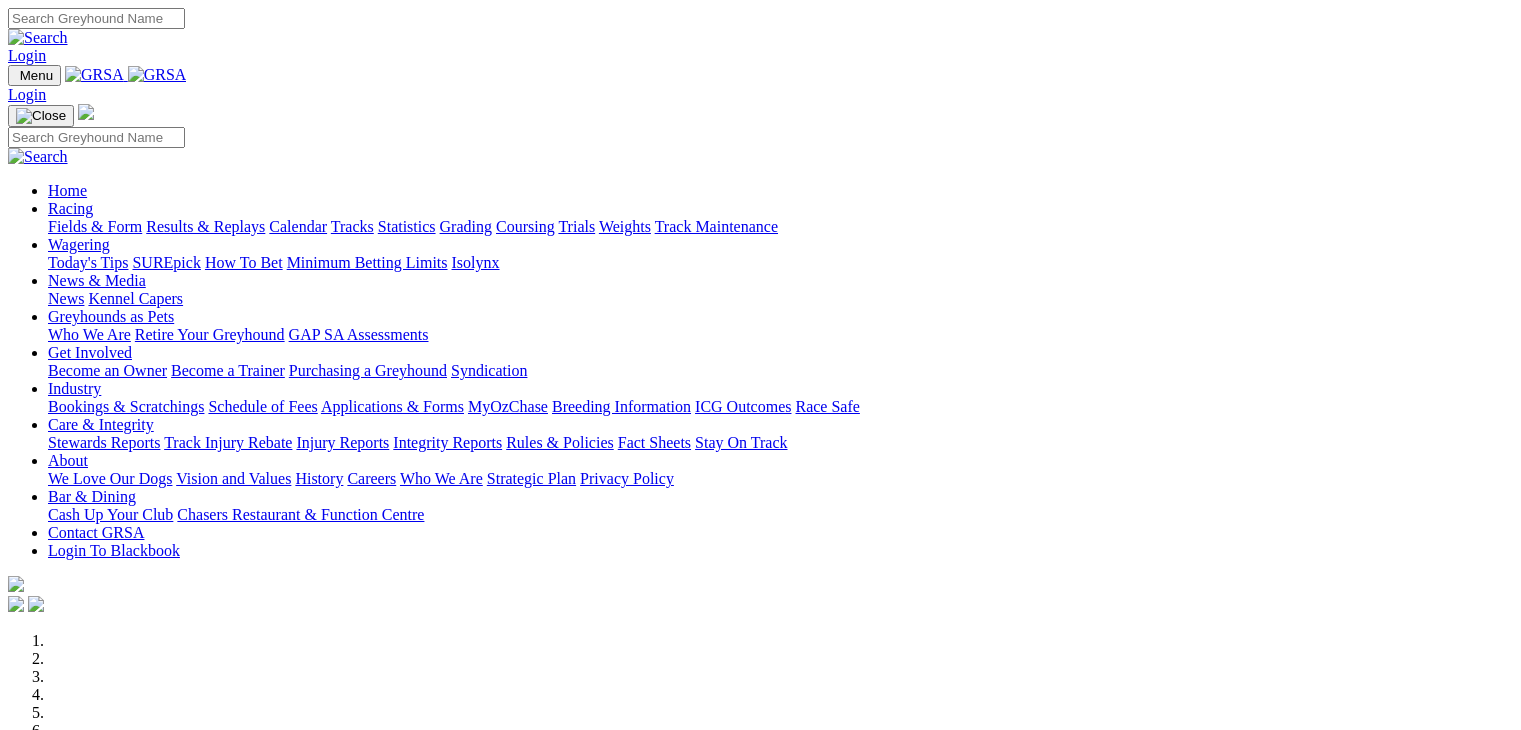 scroll, scrollTop: 0, scrollLeft: 0, axis: both 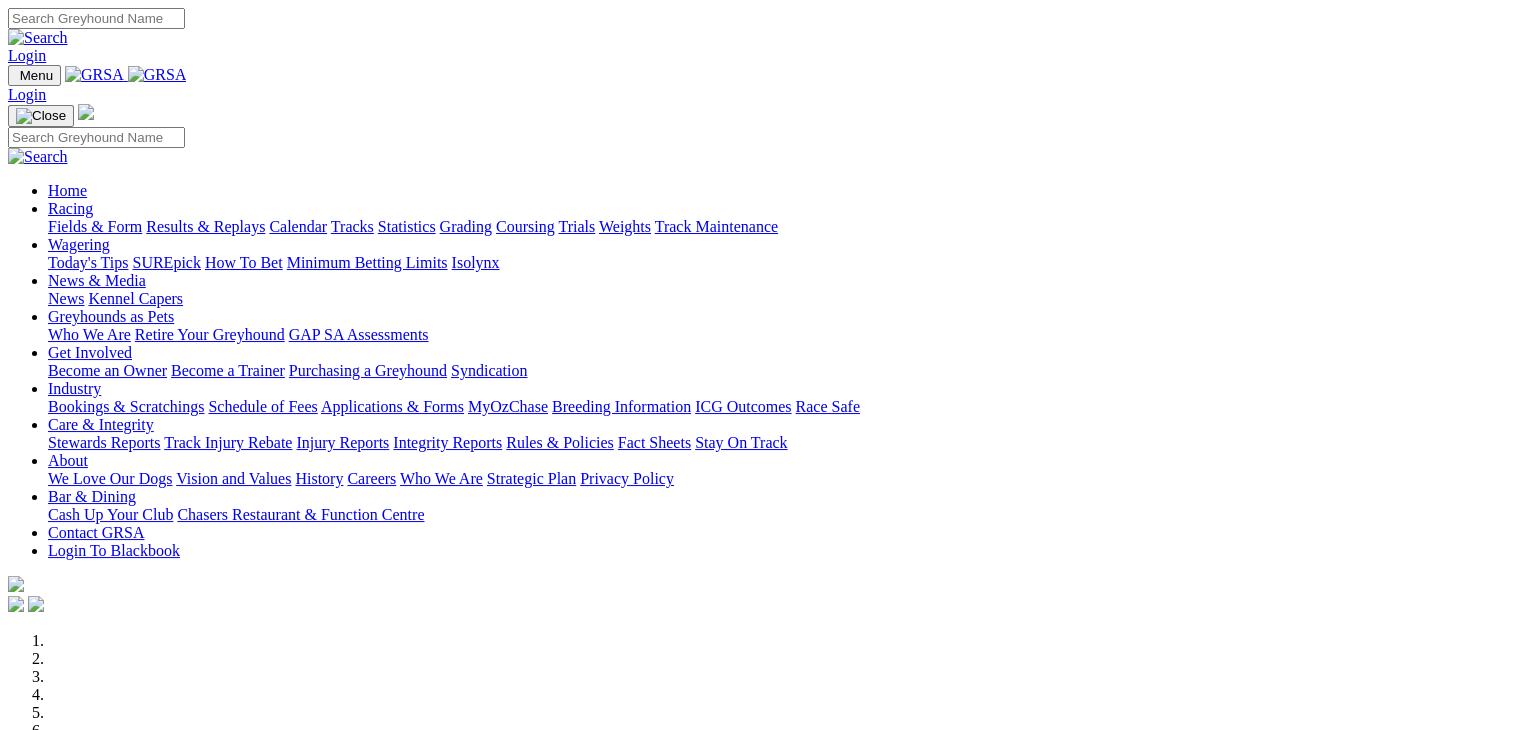 click on "Racing" at bounding box center (70, 208) 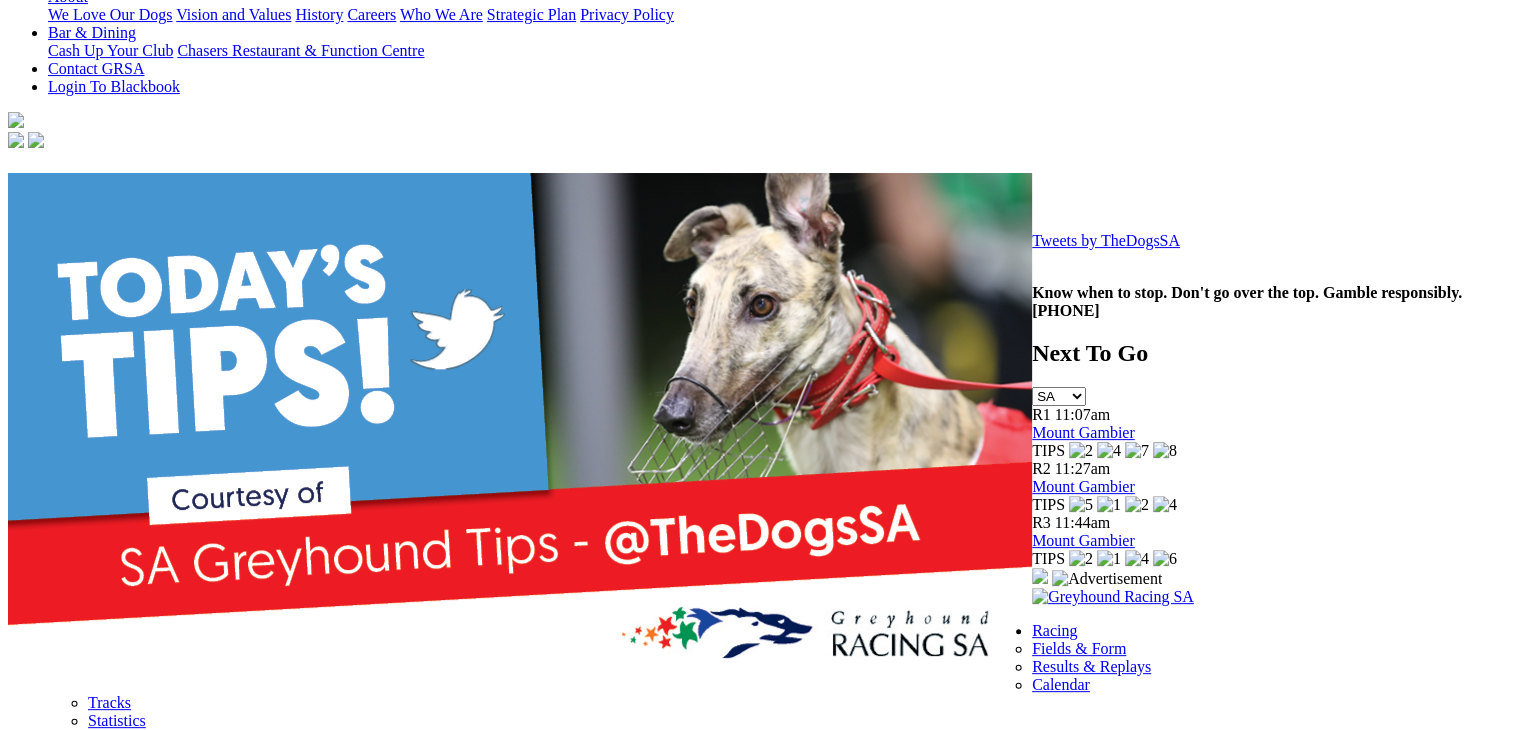 scroll, scrollTop: 0, scrollLeft: 0, axis: both 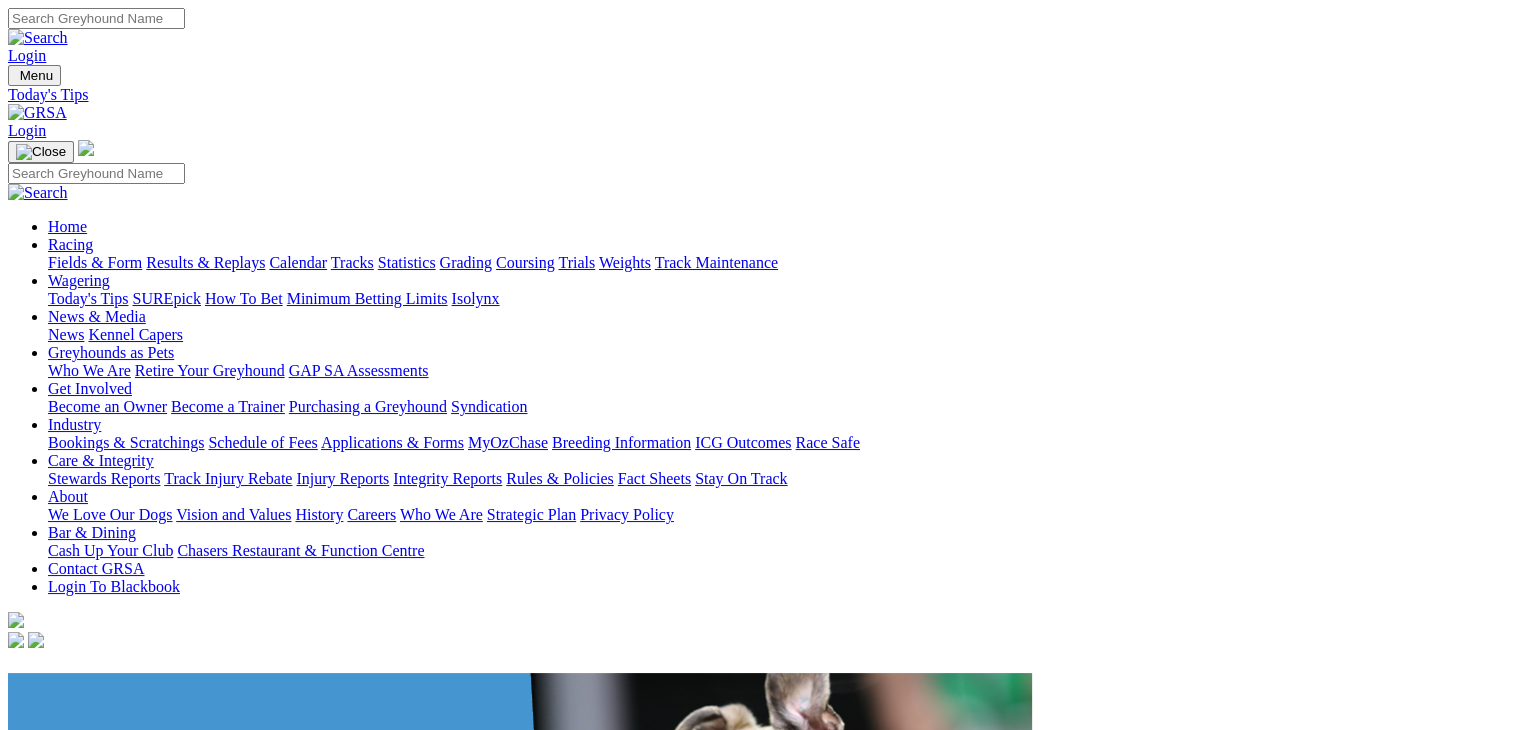 click on "Today's Tips" at bounding box center (88, 298) 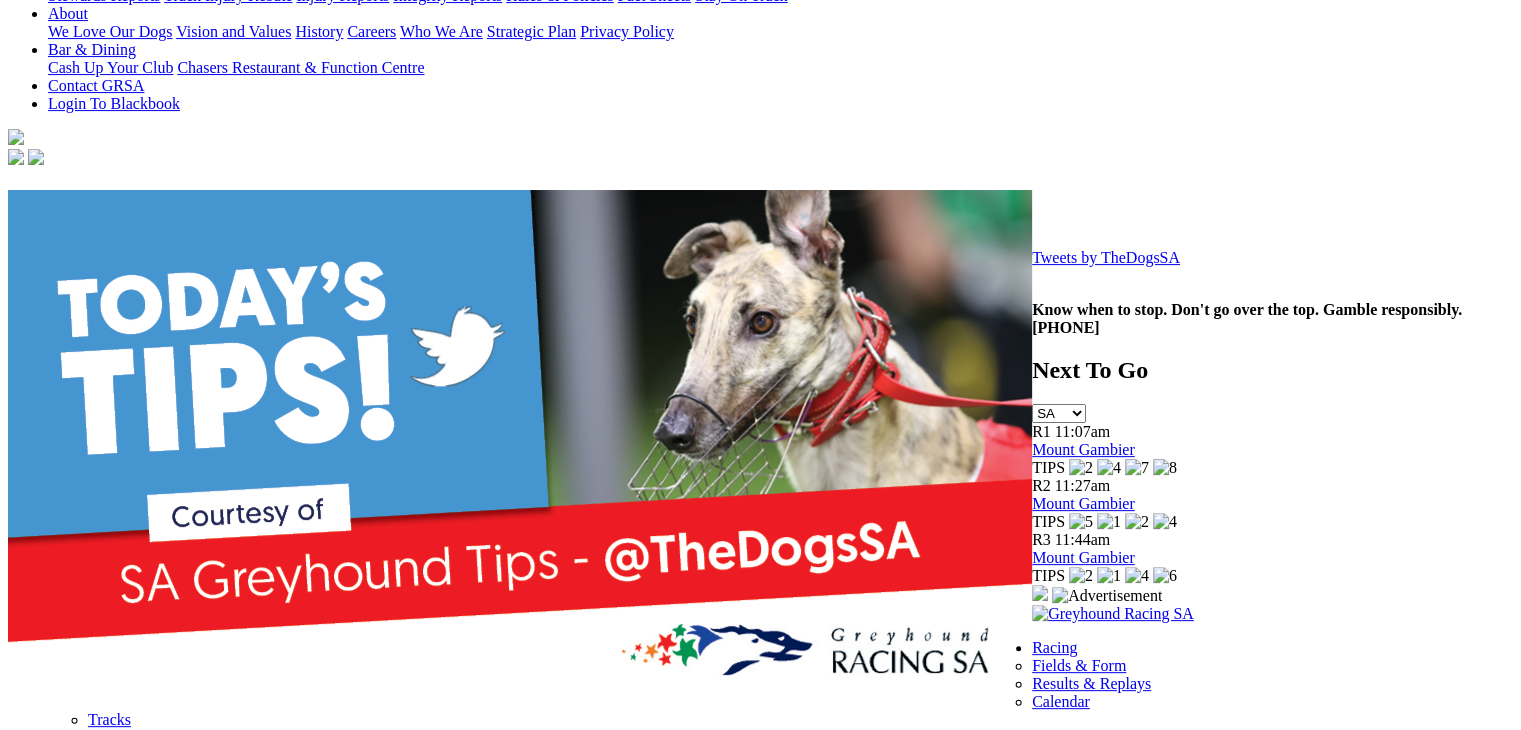 scroll, scrollTop: 500, scrollLeft: 0, axis: vertical 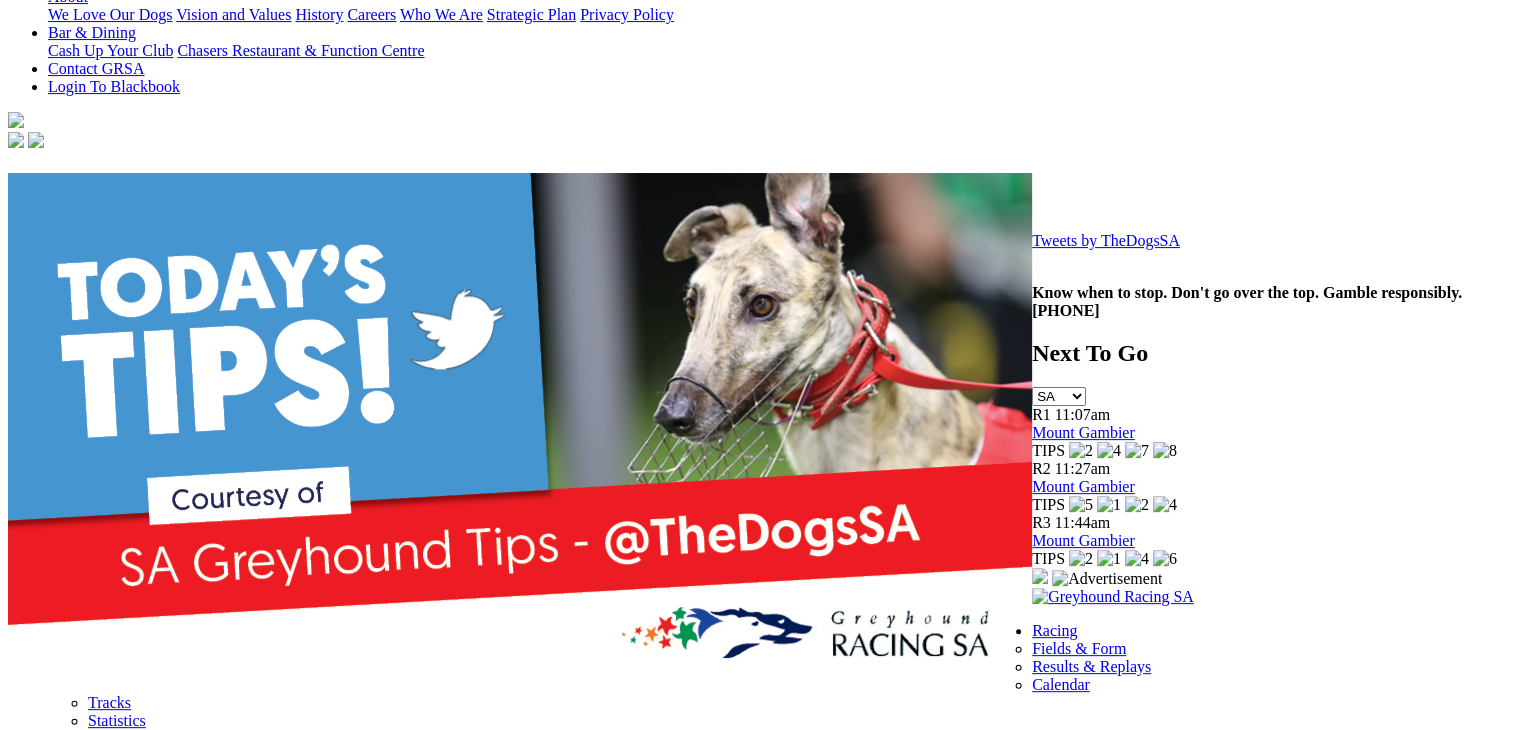 click on "Tweets by TheDogsSA" at bounding box center [1106, 240] 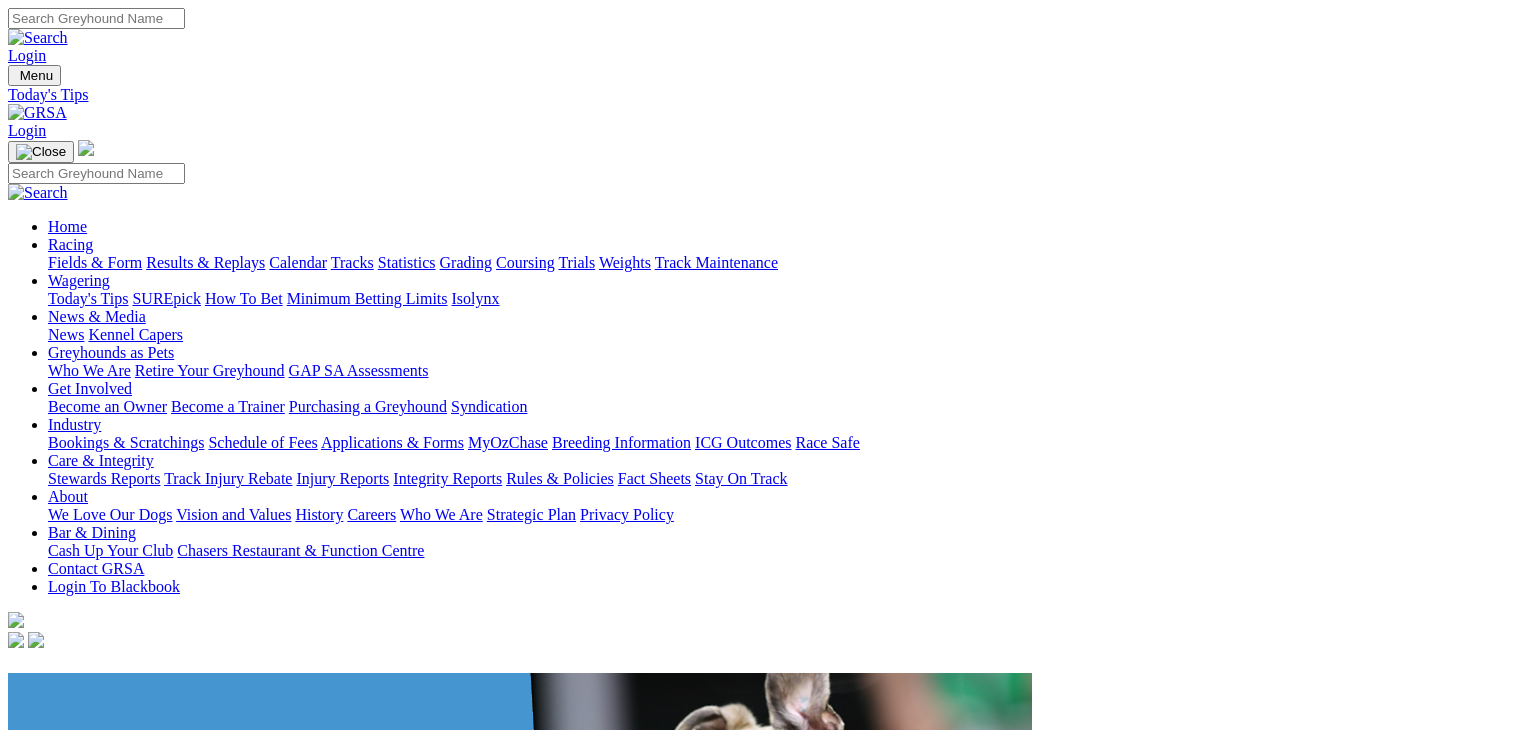 scroll, scrollTop: 0, scrollLeft: 0, axis: both 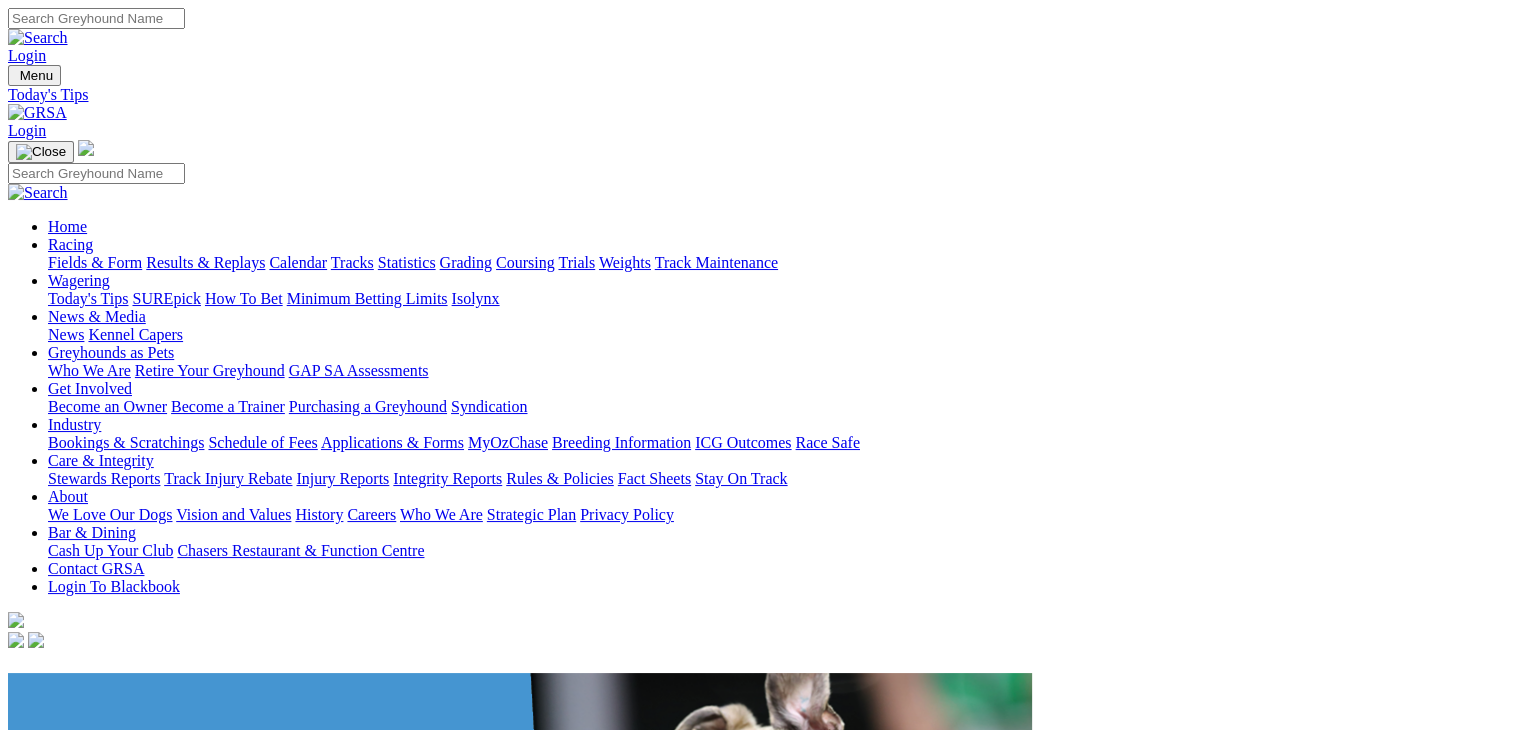 click on "Today's Tips" at bounding box center (88, 298) 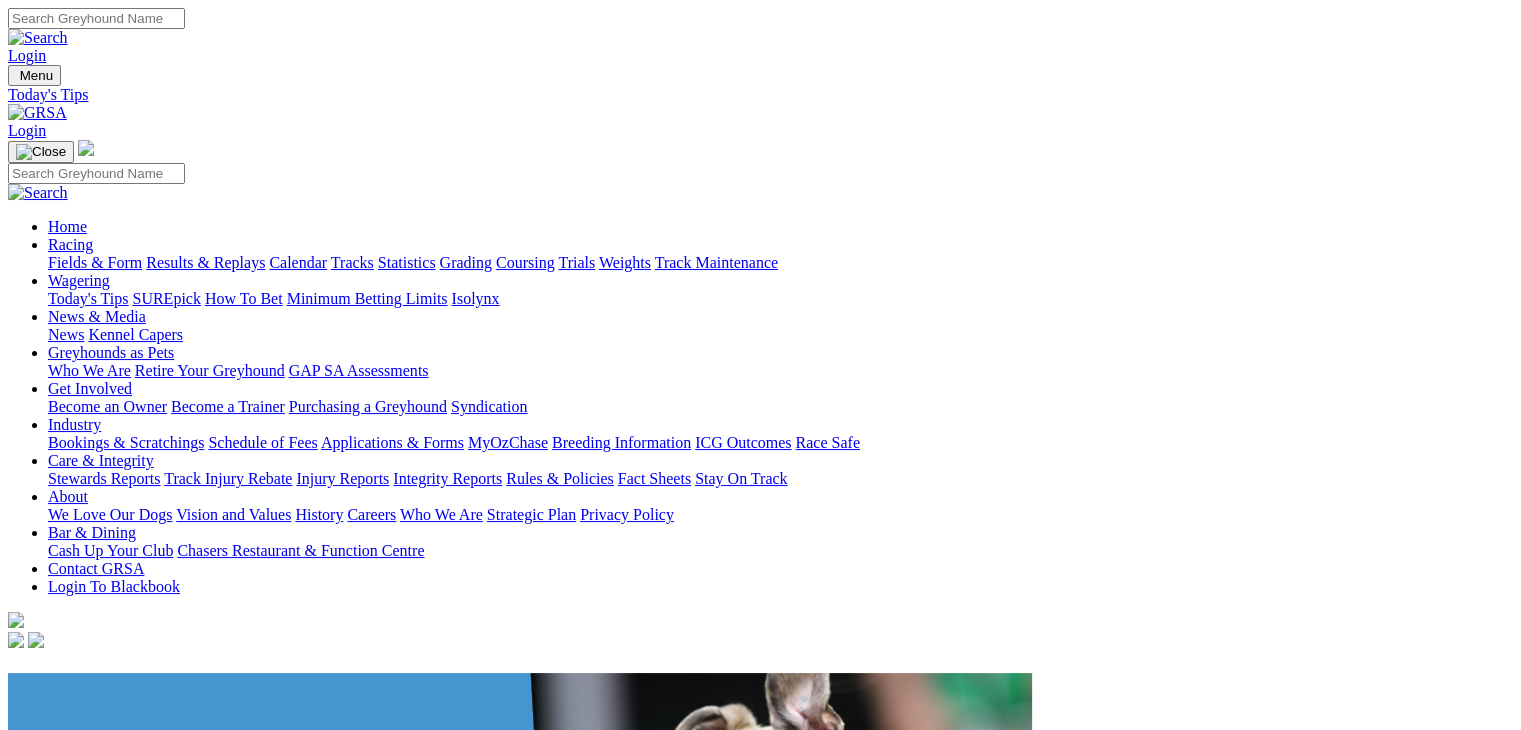 scroll, scrollTop: 334, scrollLeft: 0, axis: vertical 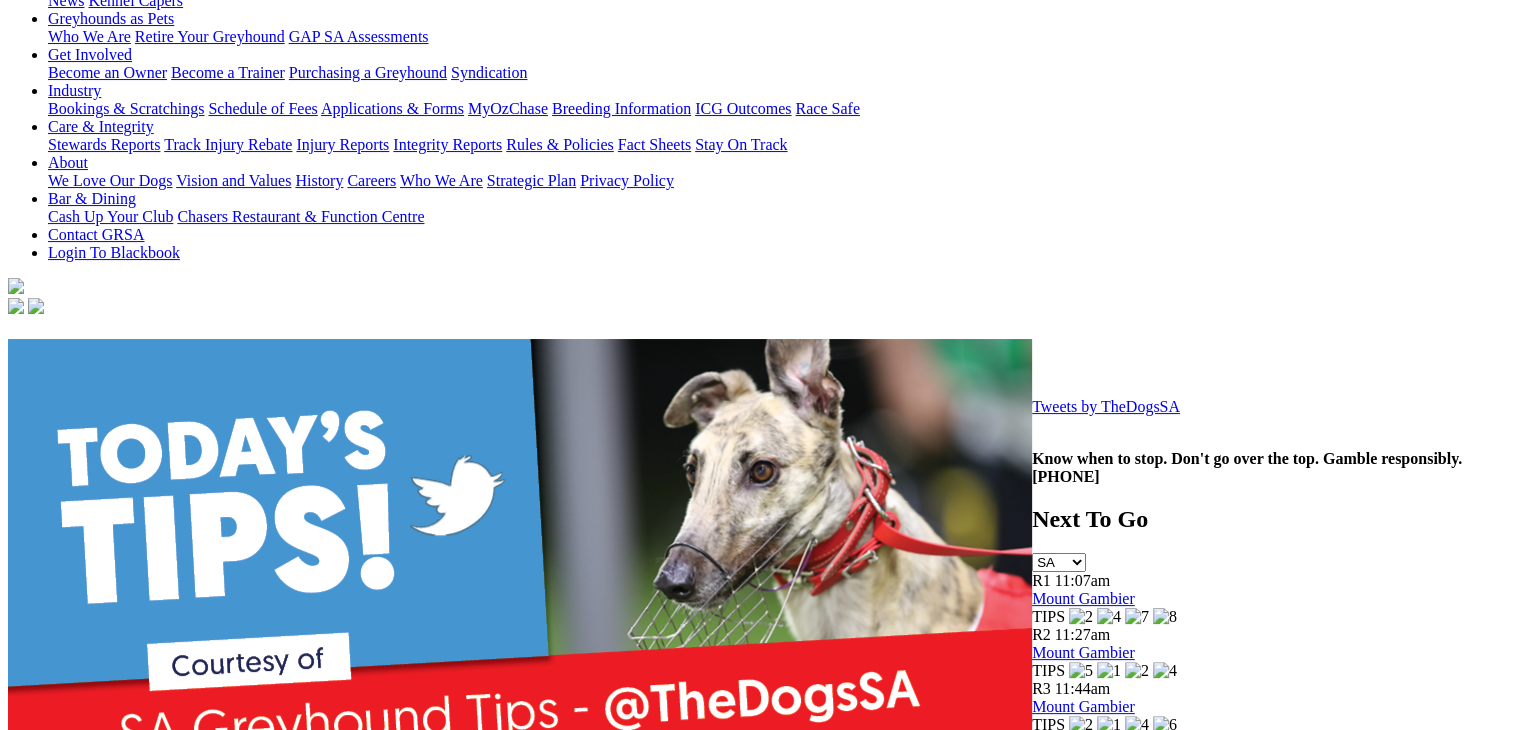 click on "Tweets by TheDogsSA" at bounding box center (1106, 406) 